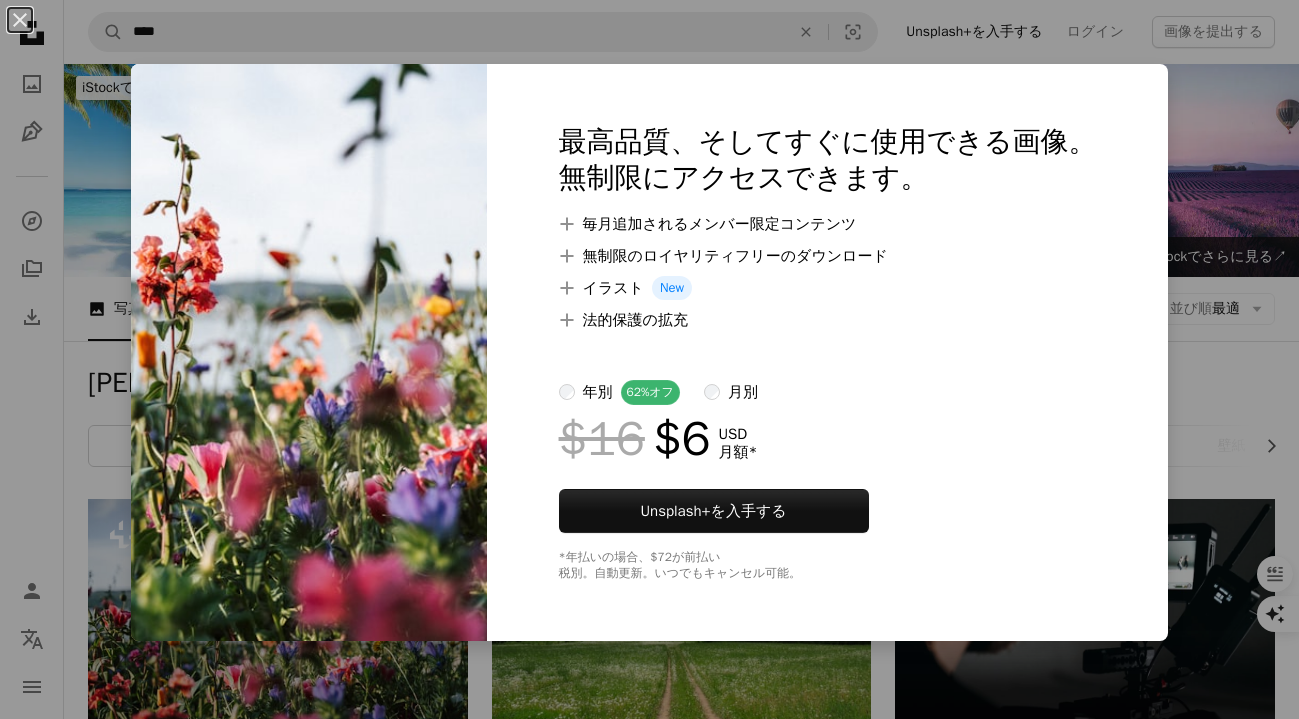scroll, scrollTop: 338, scrollLeft: 0, axis: vertical 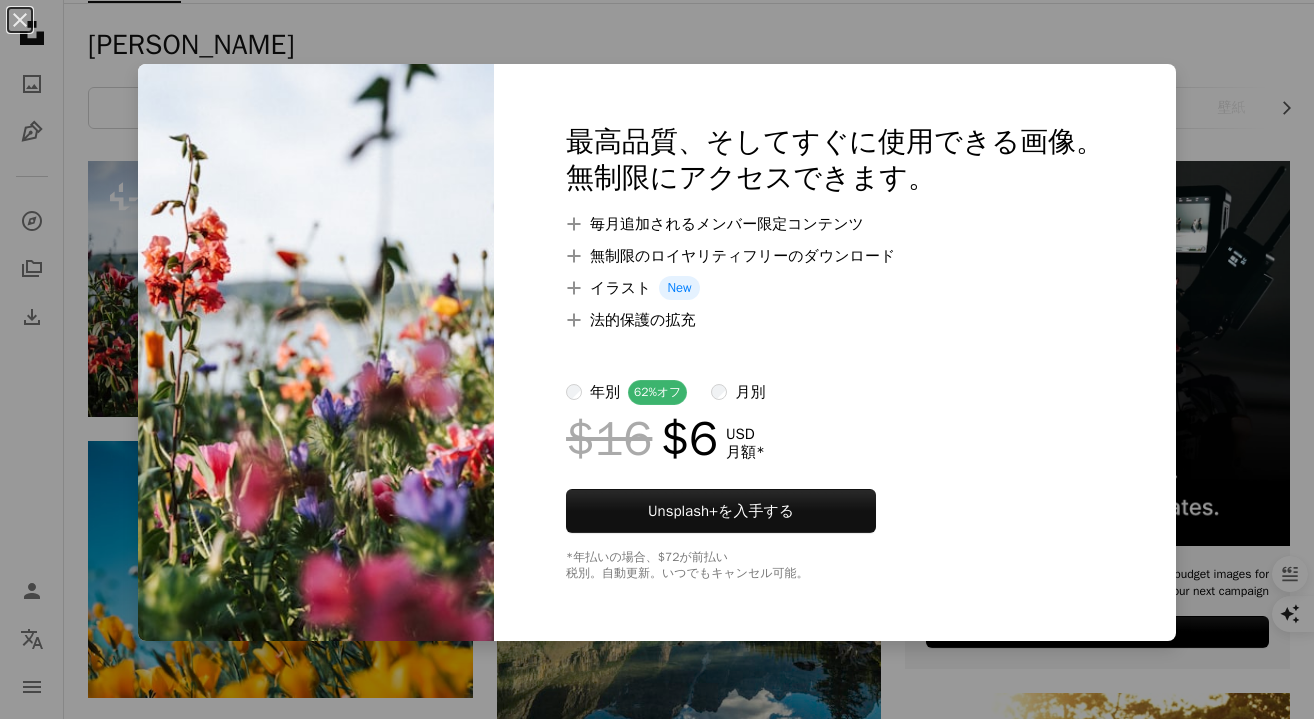click on "An X shape 最高品質、そしてすぐに使用できる画像。 無制限にアクセスできます。 A plus sign 毎月追加されるメンバー限定コンテンツ A plus sign 無制限のロイヤリティフリーのダウンロード A plus sign イラスト  New A plus sign 法的保護の拡充 年別 62% オフ 月別 $16   $6 USD 月額 * Unsplash+ を入手する *年払いの場合、 $72 が前払い 税別。自動更新。いつでもキャンセル可能。" at bounding box center [657, 359] 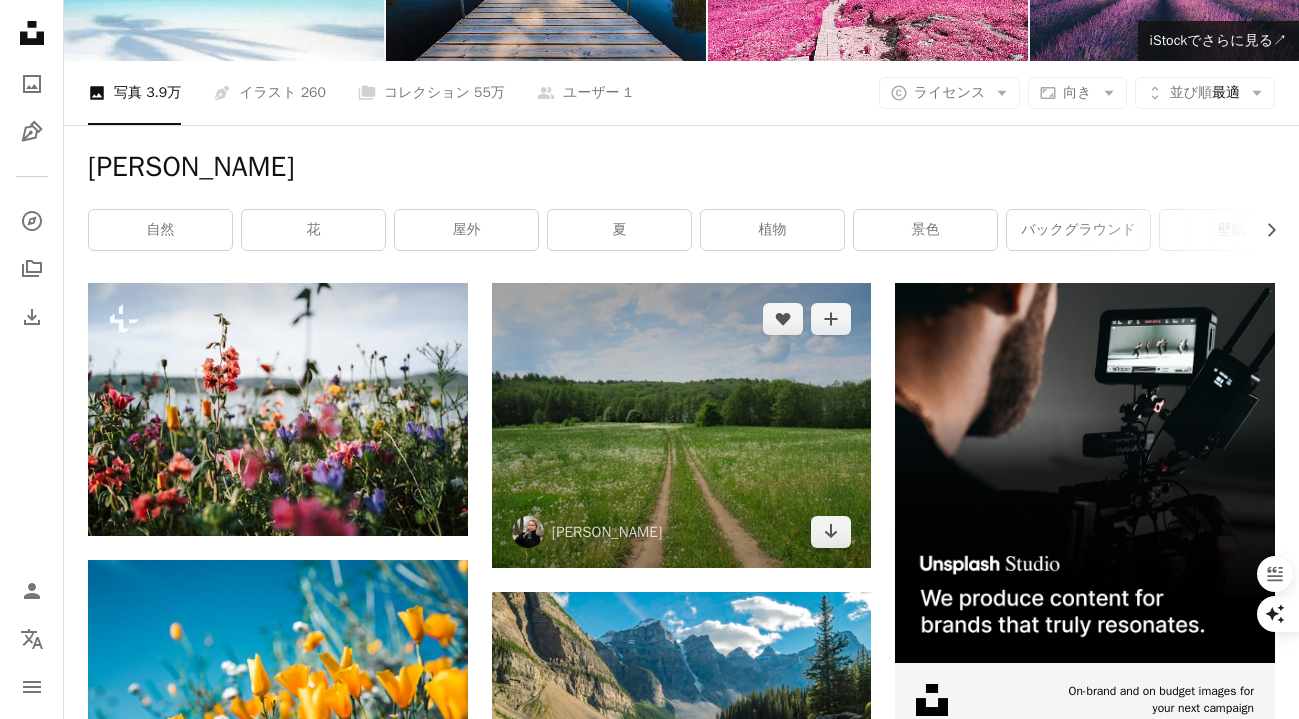 scroll, scrollTop: 216, scrollLeft: 0, axis: vertical 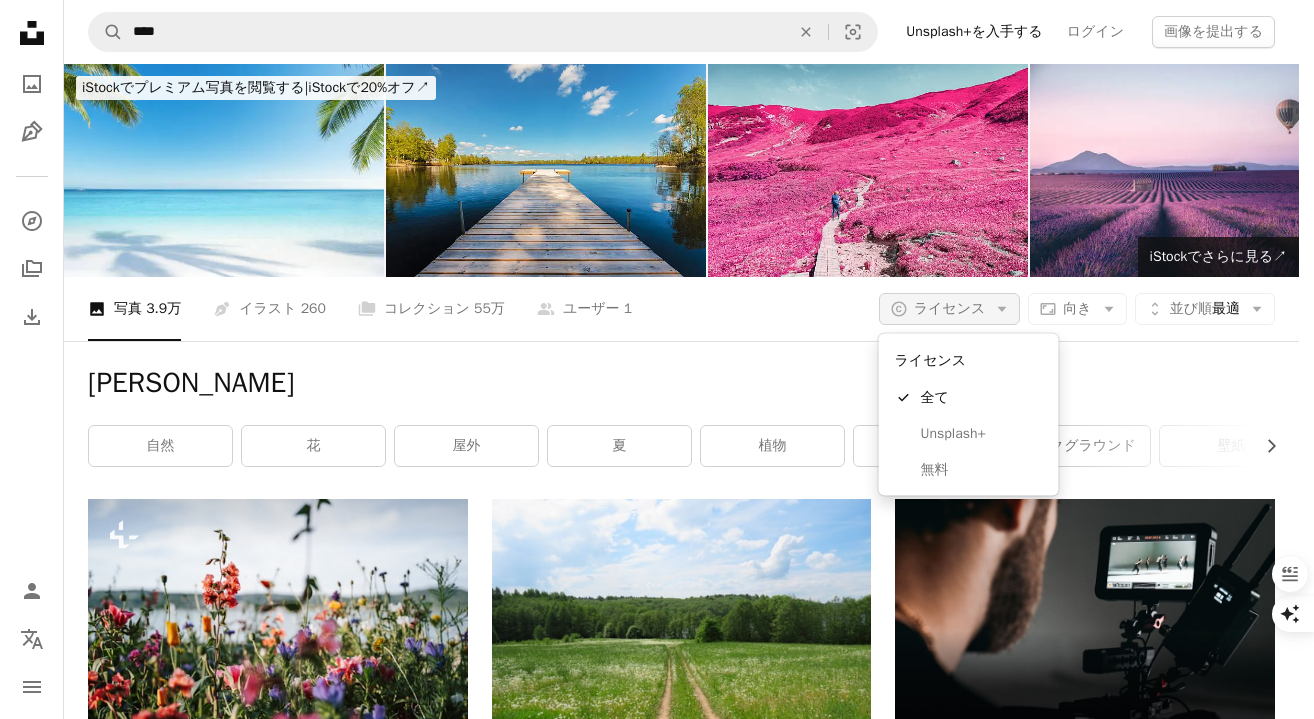 click on "Arrow down" 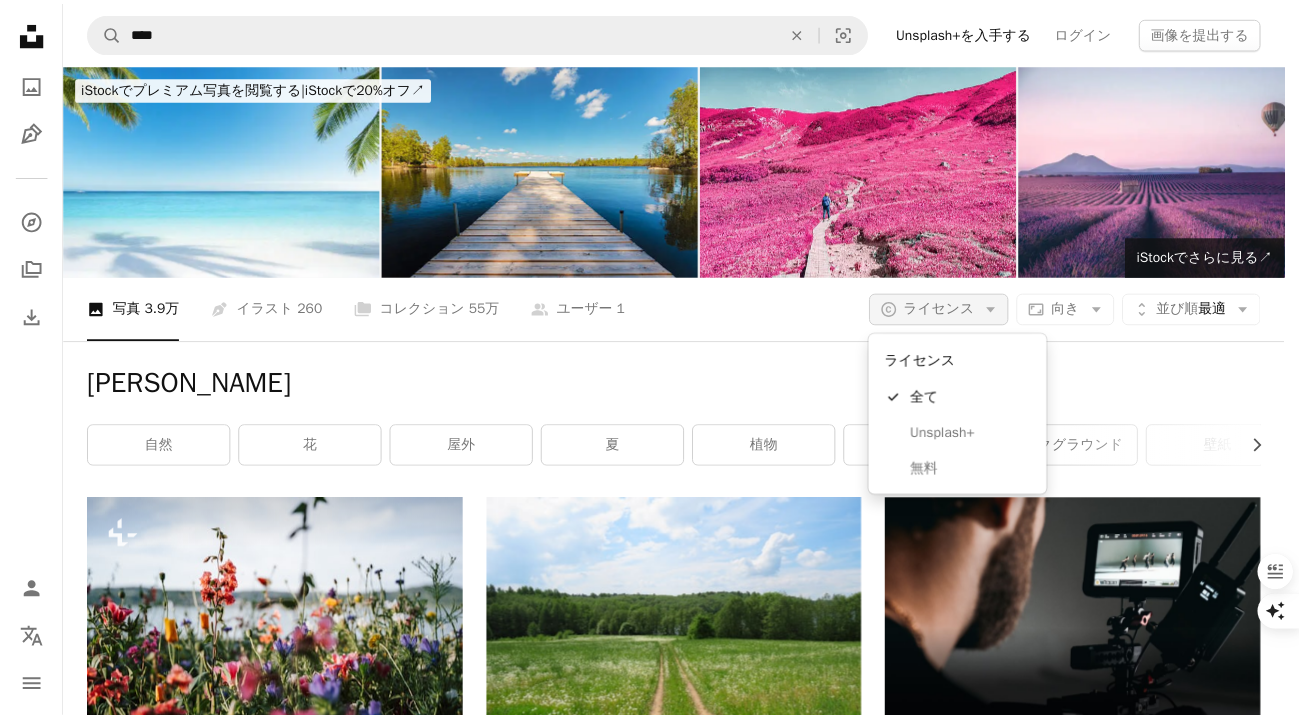 scroll, scrollTop: 216, scrollLeft: 0, axis: vertical 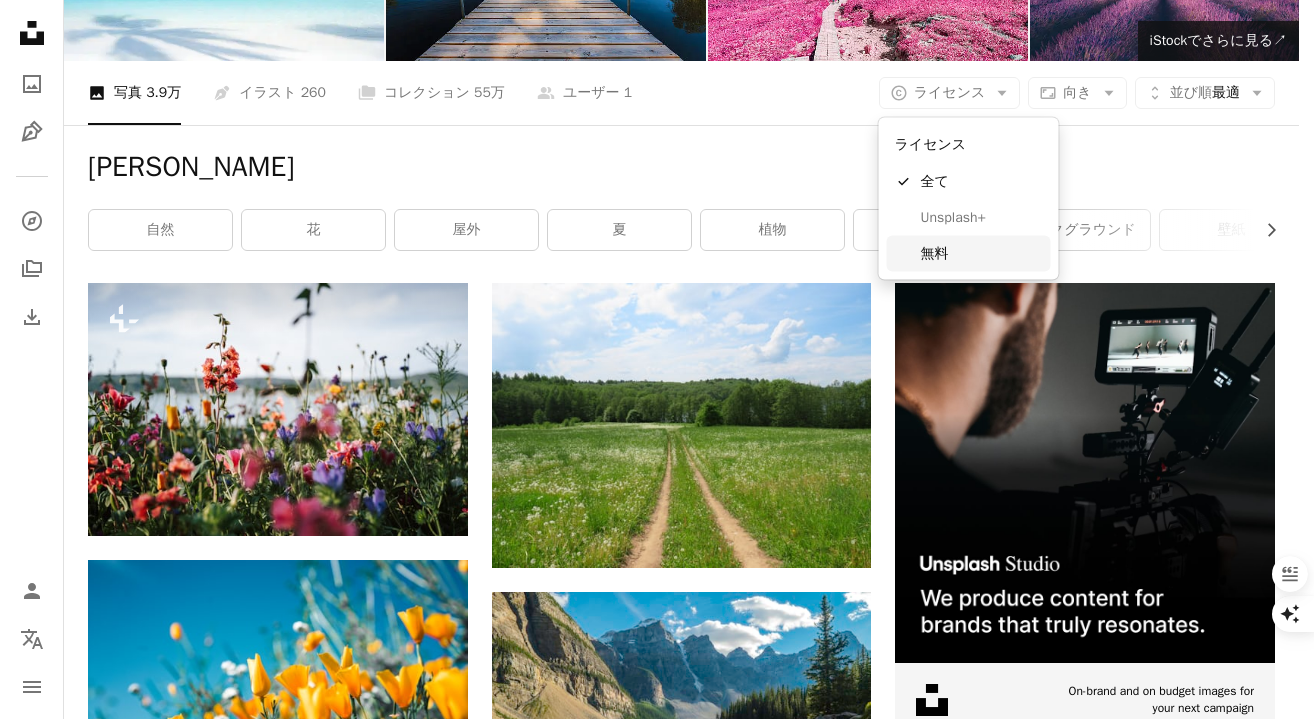 click on "無料" at bounding box center (982, 253) 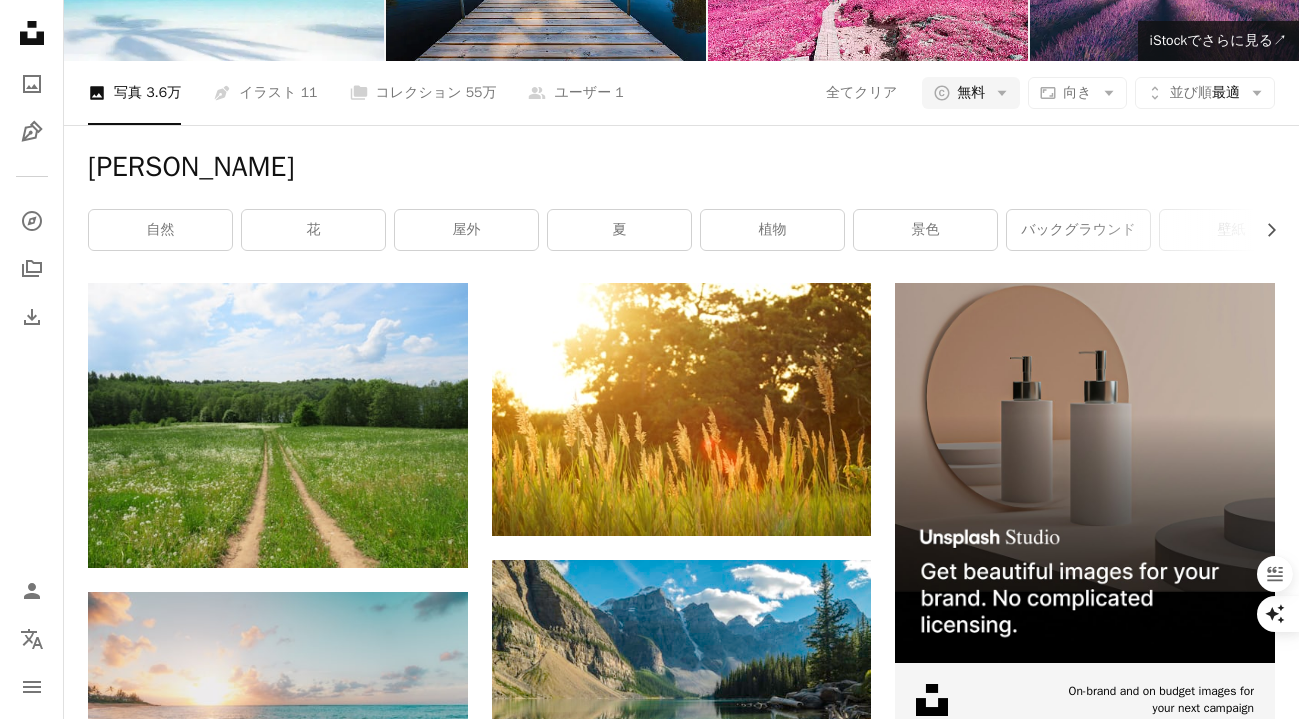 scroll, scrollTop: 277, scrollLeft: 0, axis: vertical 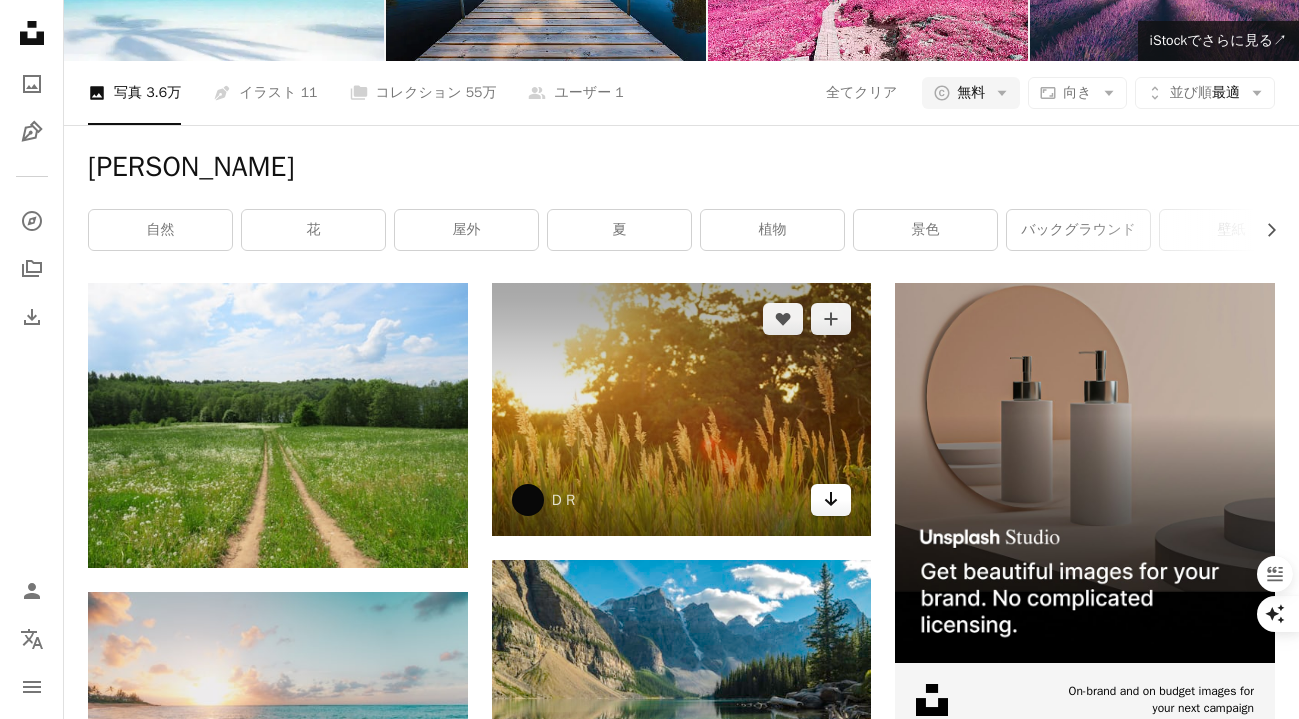 click on "Arrow pointing down" 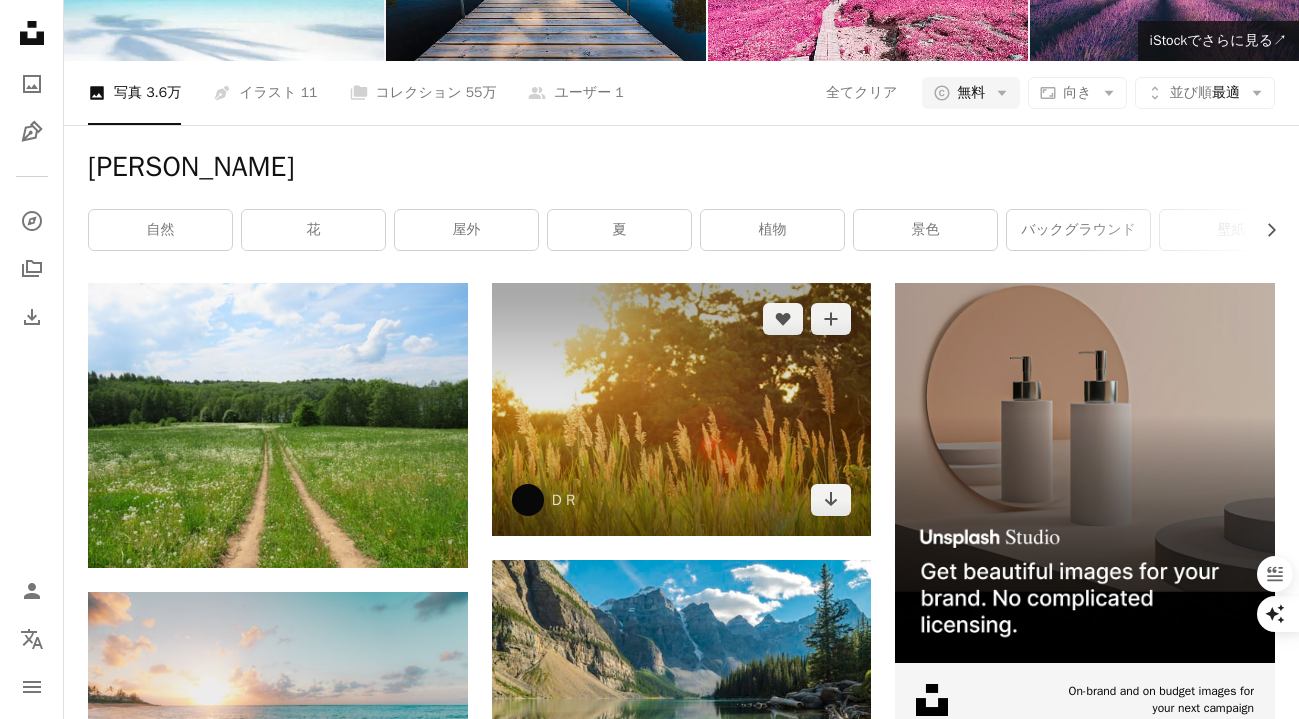 scroll, scrollTop: 3076, scrollLeft: 0, axis: vertical 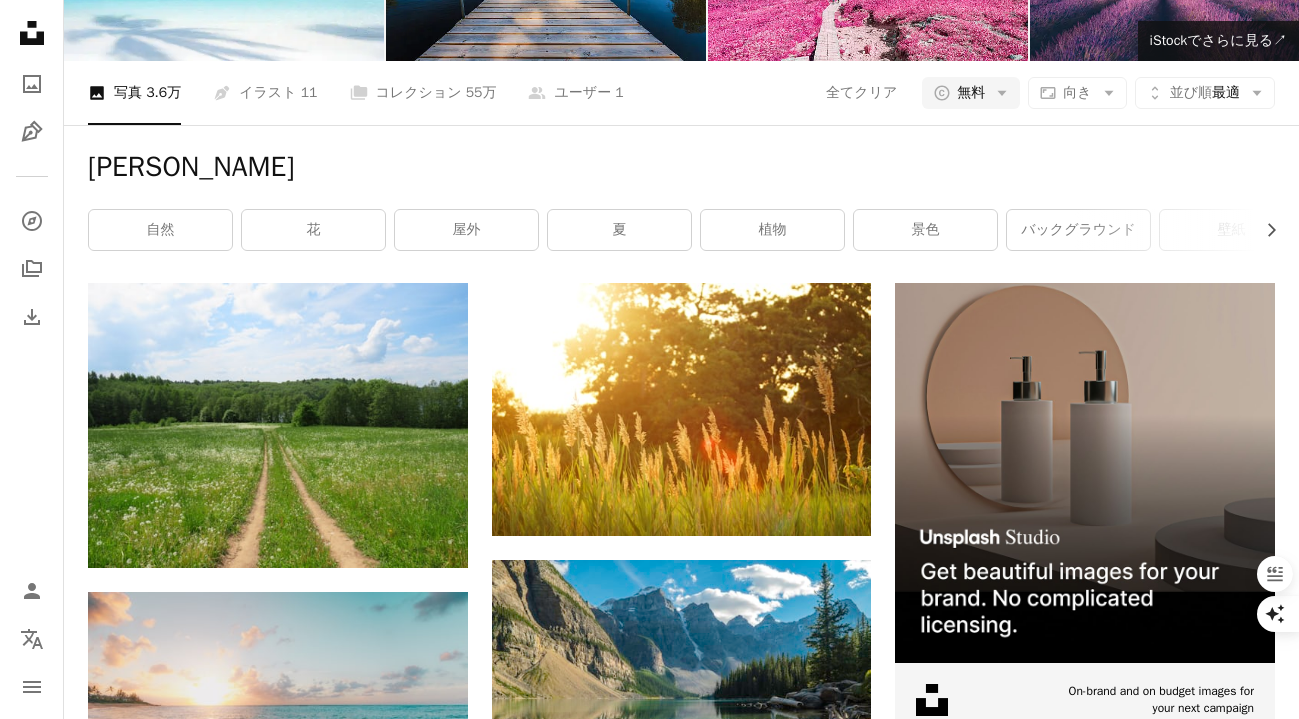 click on "他のイメージを表示" at bounding box center (681, 3118) 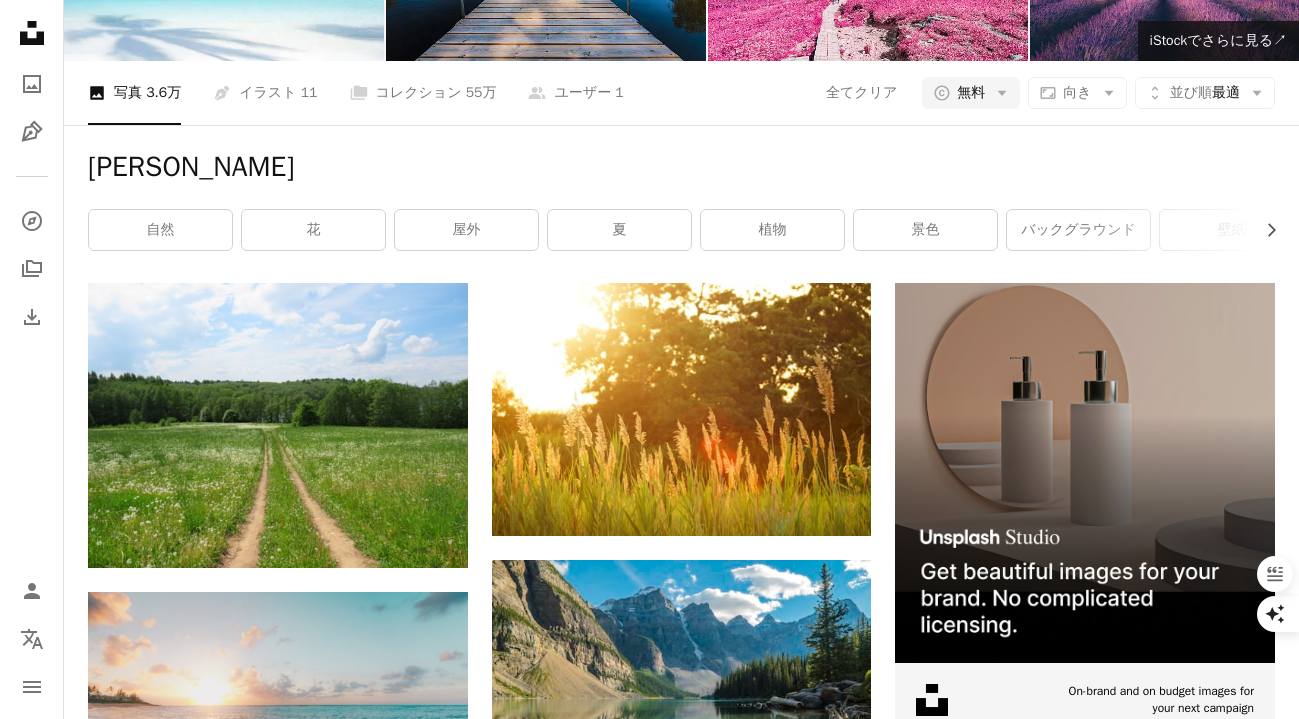 scroll, scrollTop: 0, scrollLeft: 0, axis: both 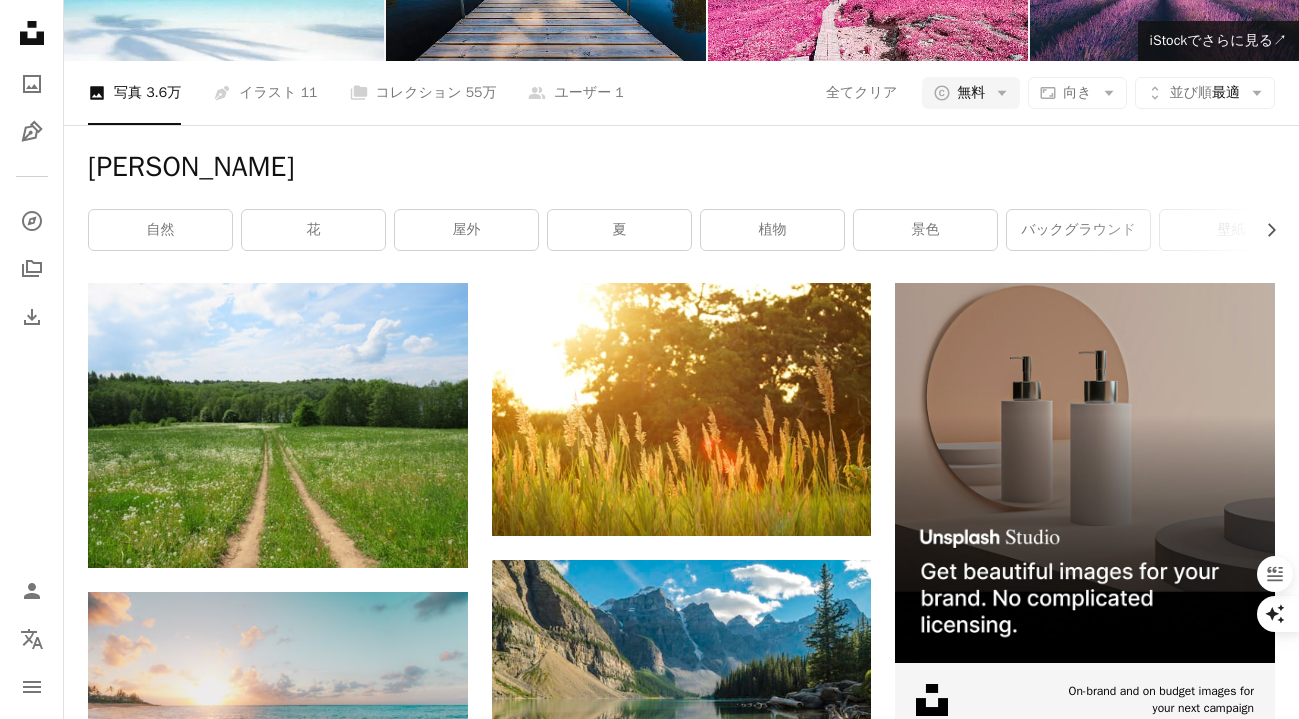 click on "A magnifying glass" at bounding box center (106, -184) 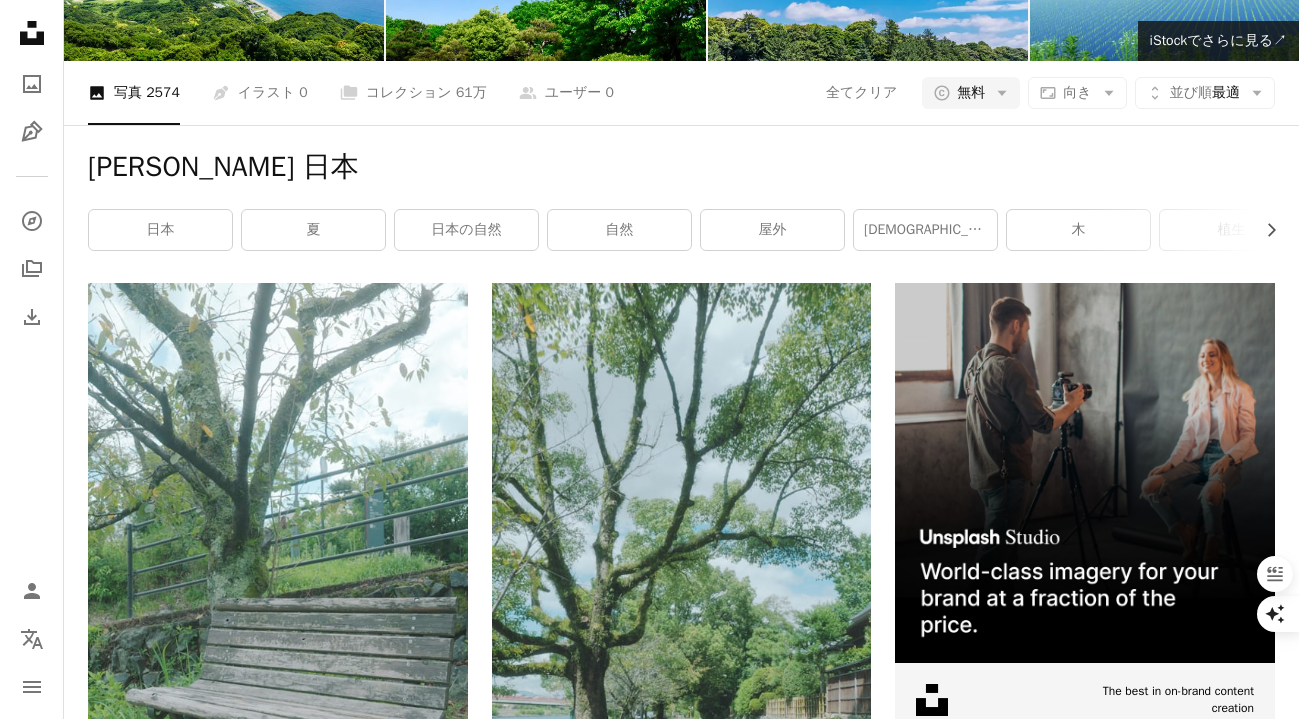 scroll, scrollTop: 0, scrollLeft: 0, axis: both 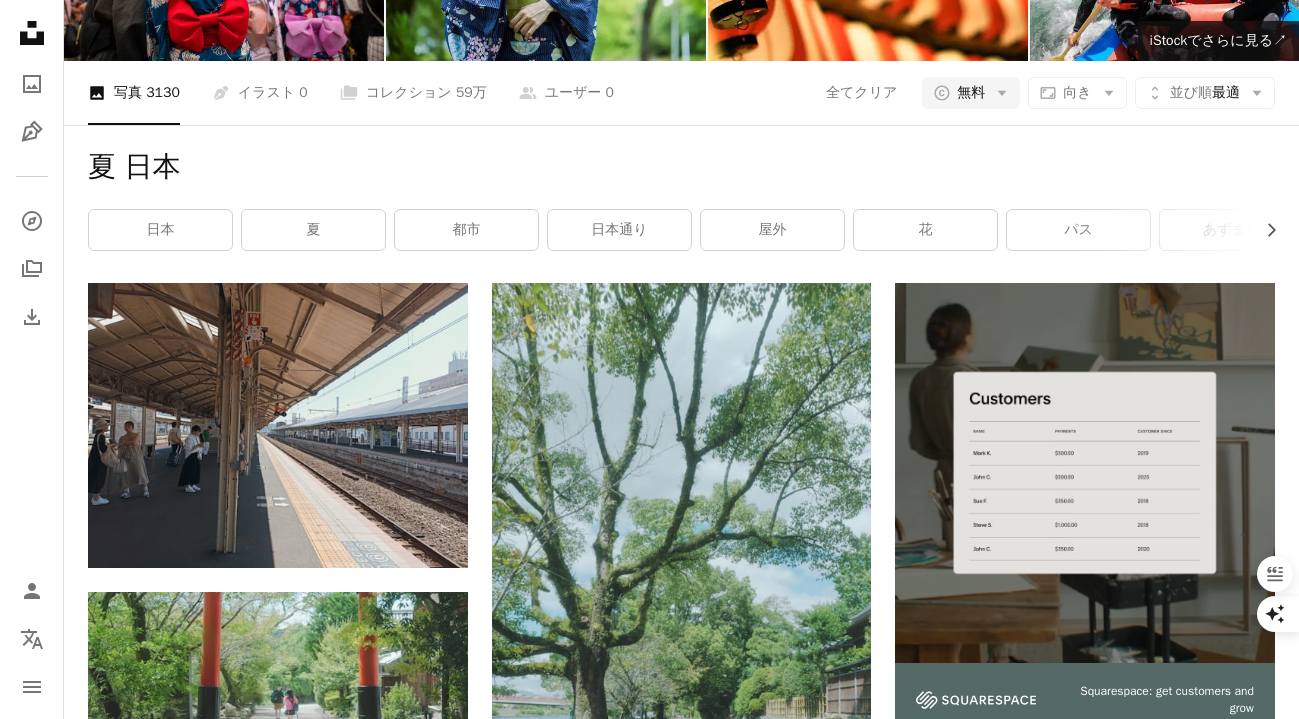 click on "他のイメージを表示" at bounding box center [681, 4348] 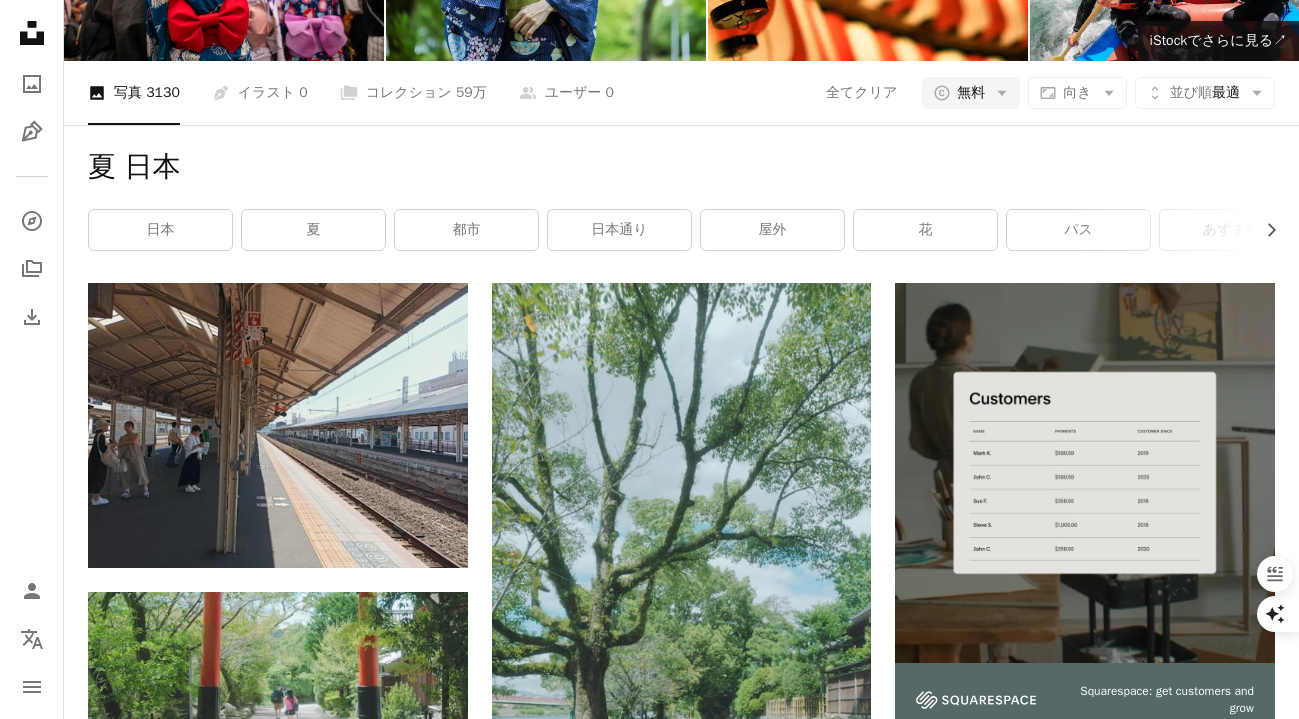 click on "A magnifying glass" at bounding box center [106, -184] 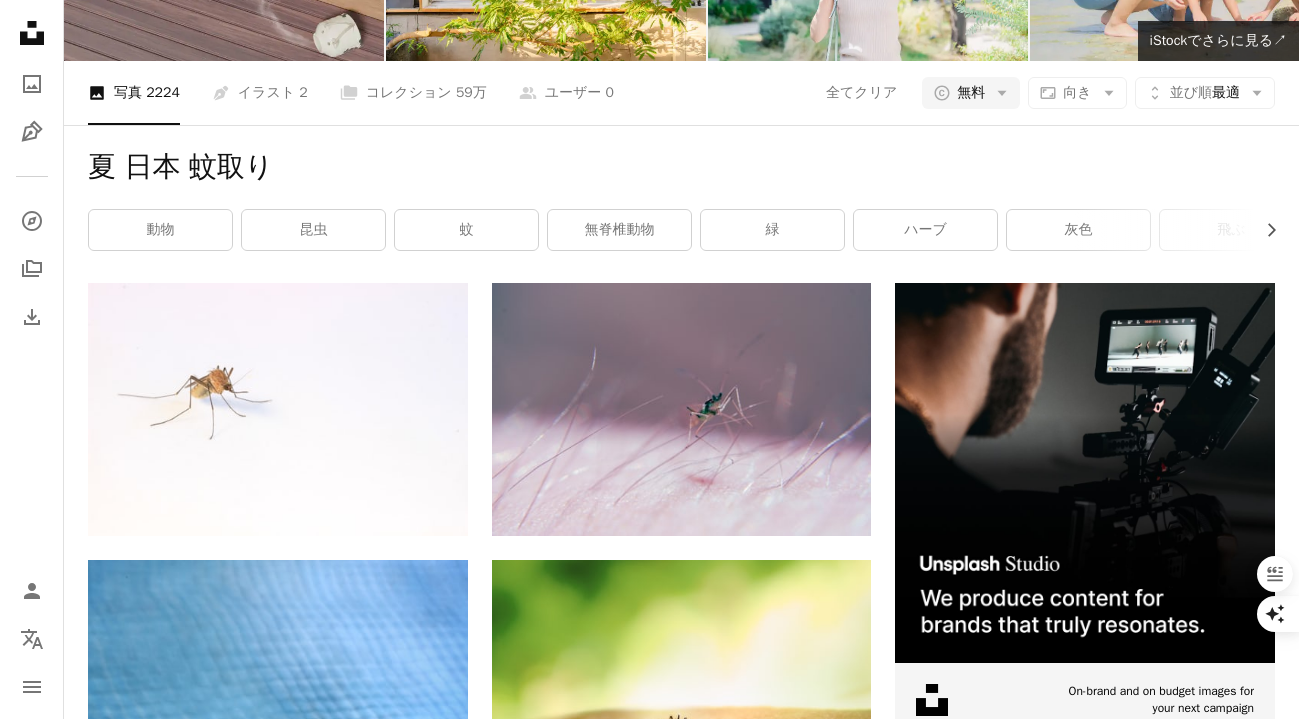scroll, scrollTop: 0, scrollLeft: 0, axis: both 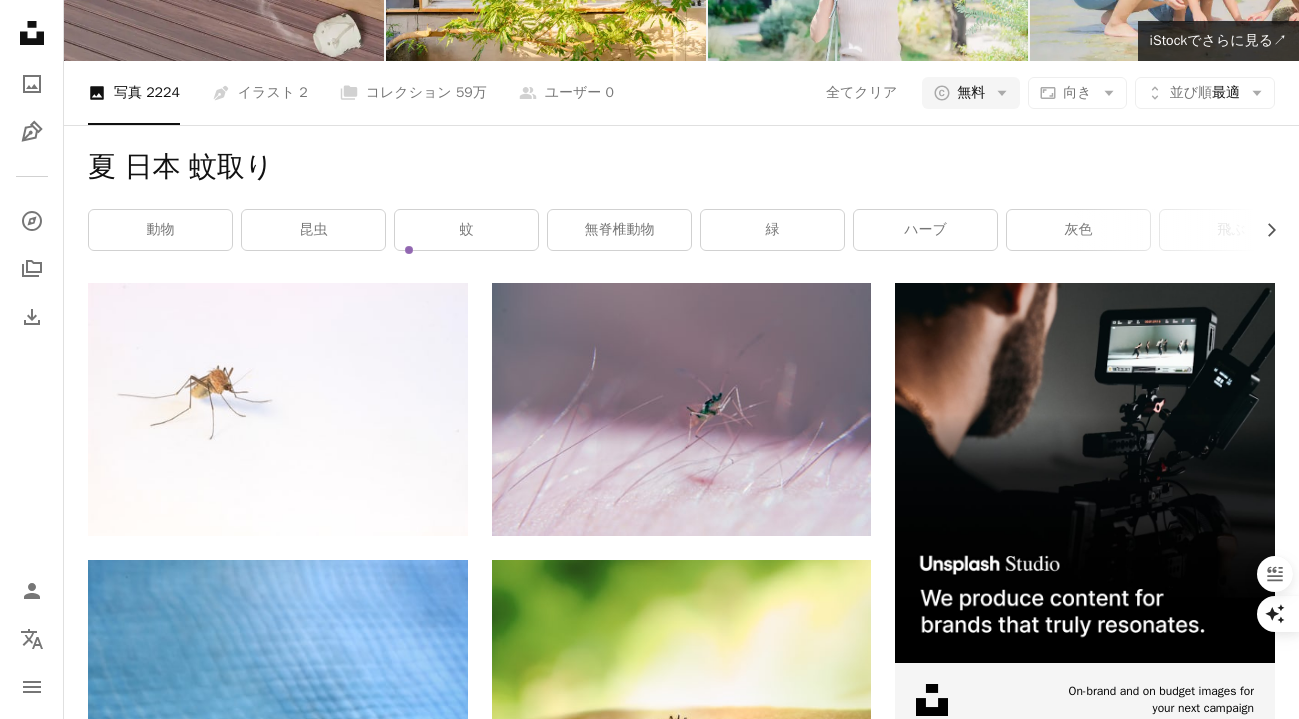 click on "********" at bounding box center (453, -184) 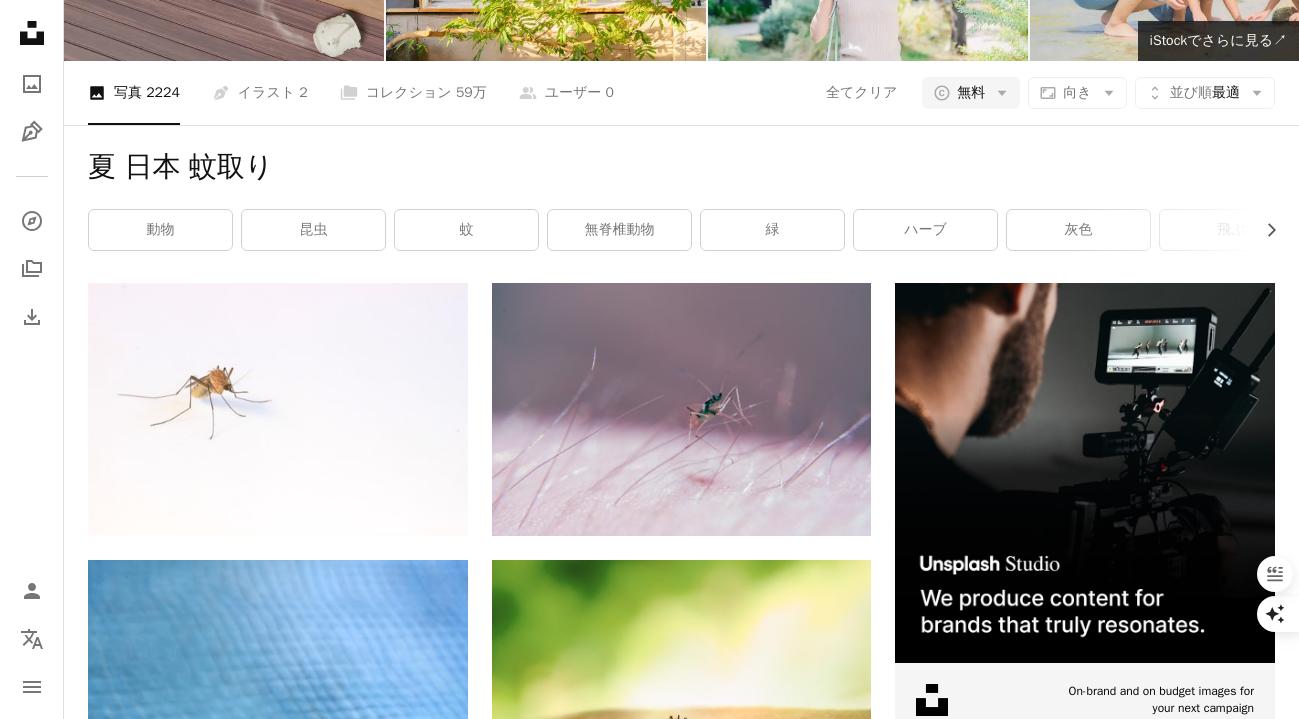 type on "*******" 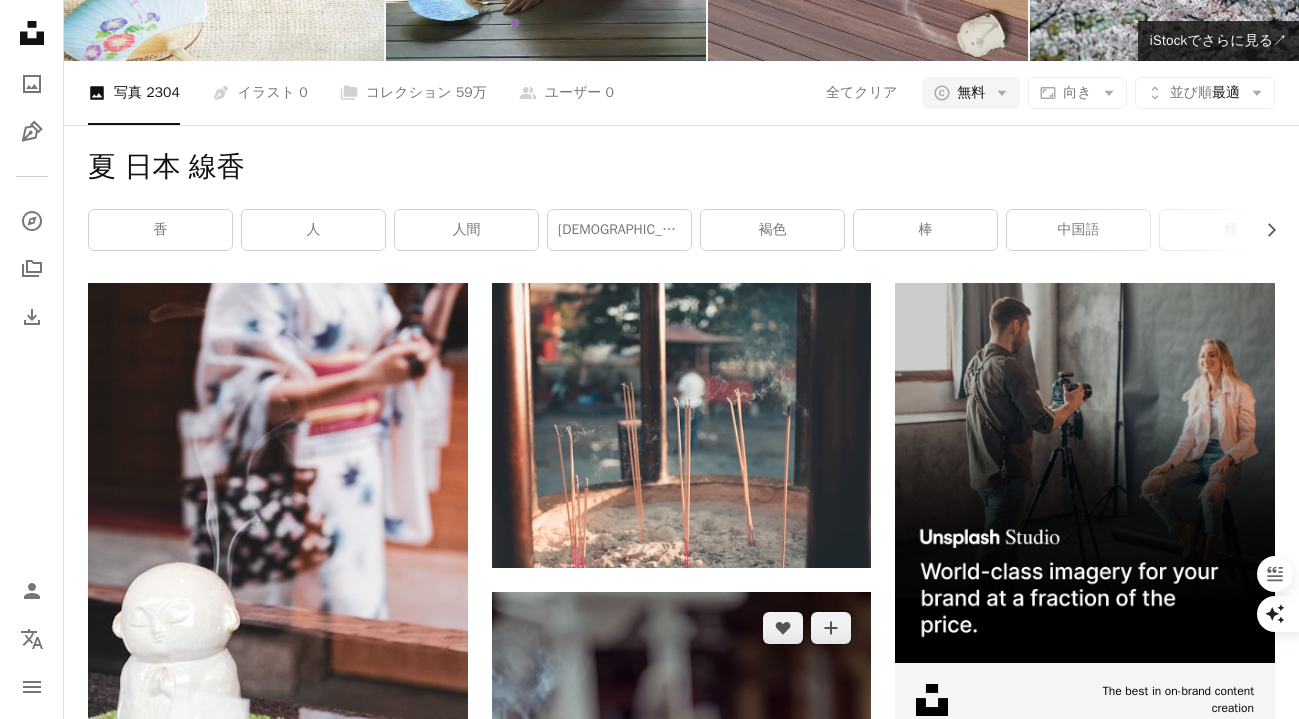 scroll, scrollTop: 3256, scrollLeft: 0, axis: vertical 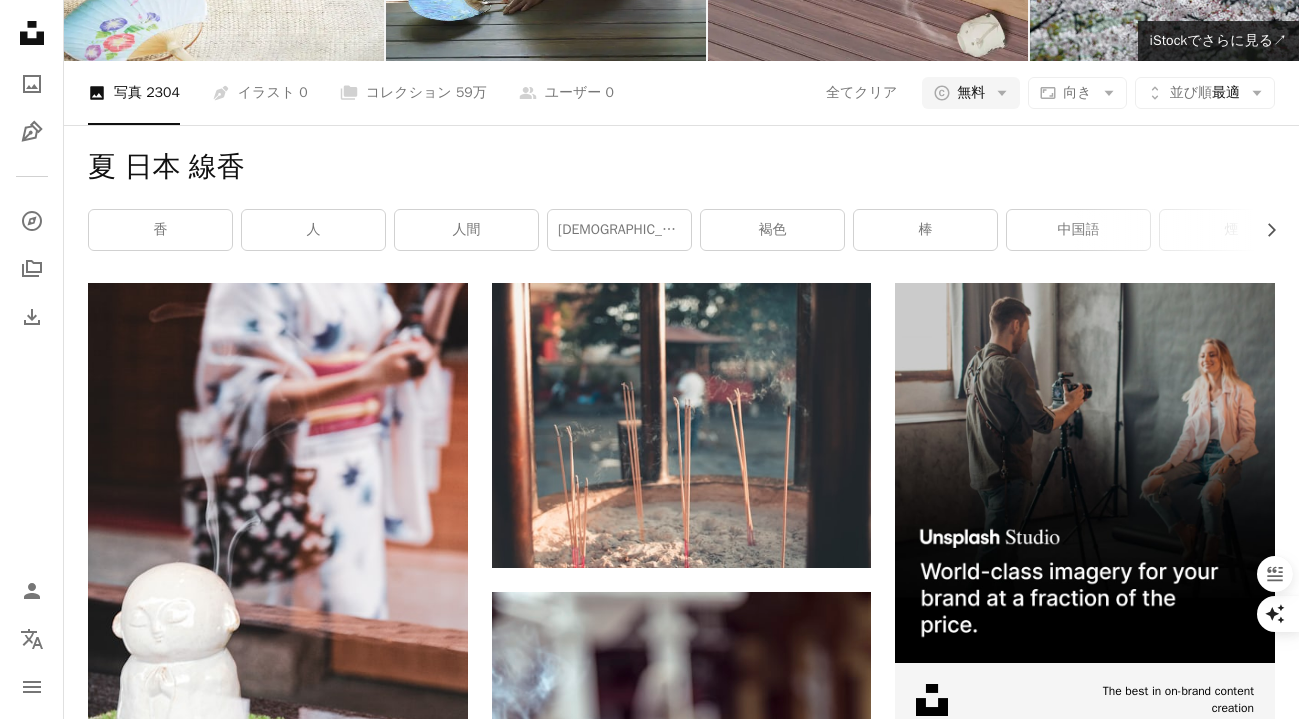 click on "他のイメージを表示" at bounding box center (681, 3429) 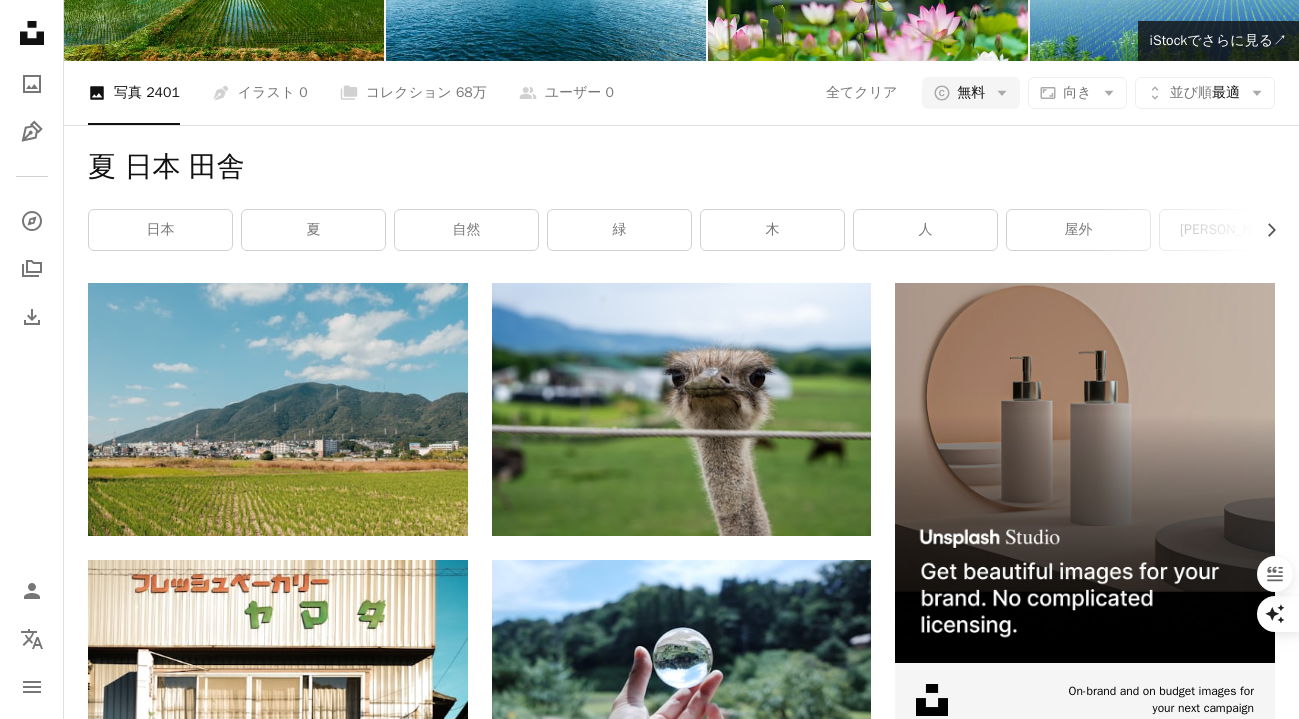 scroll, scrollTop: 3544, scrollLeft: 0, axis: vertical 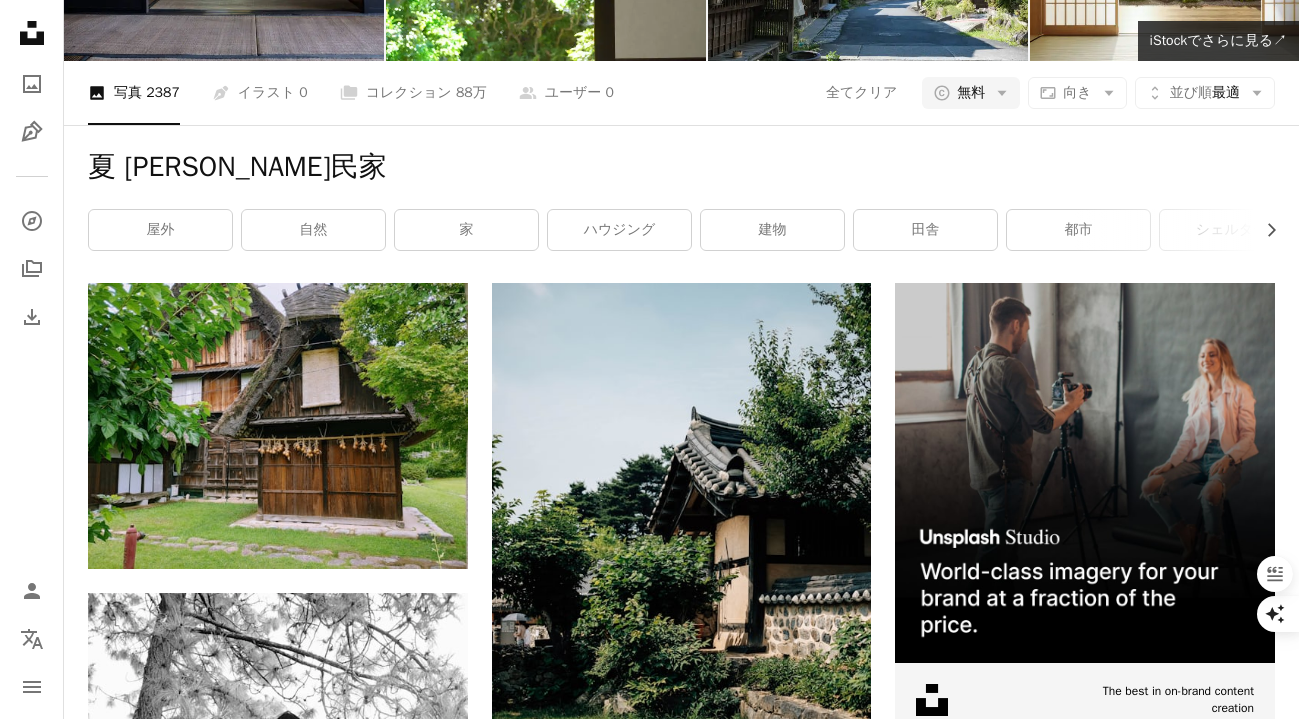 click on "他のイメージを表示" at bounding box center [681, 3728] 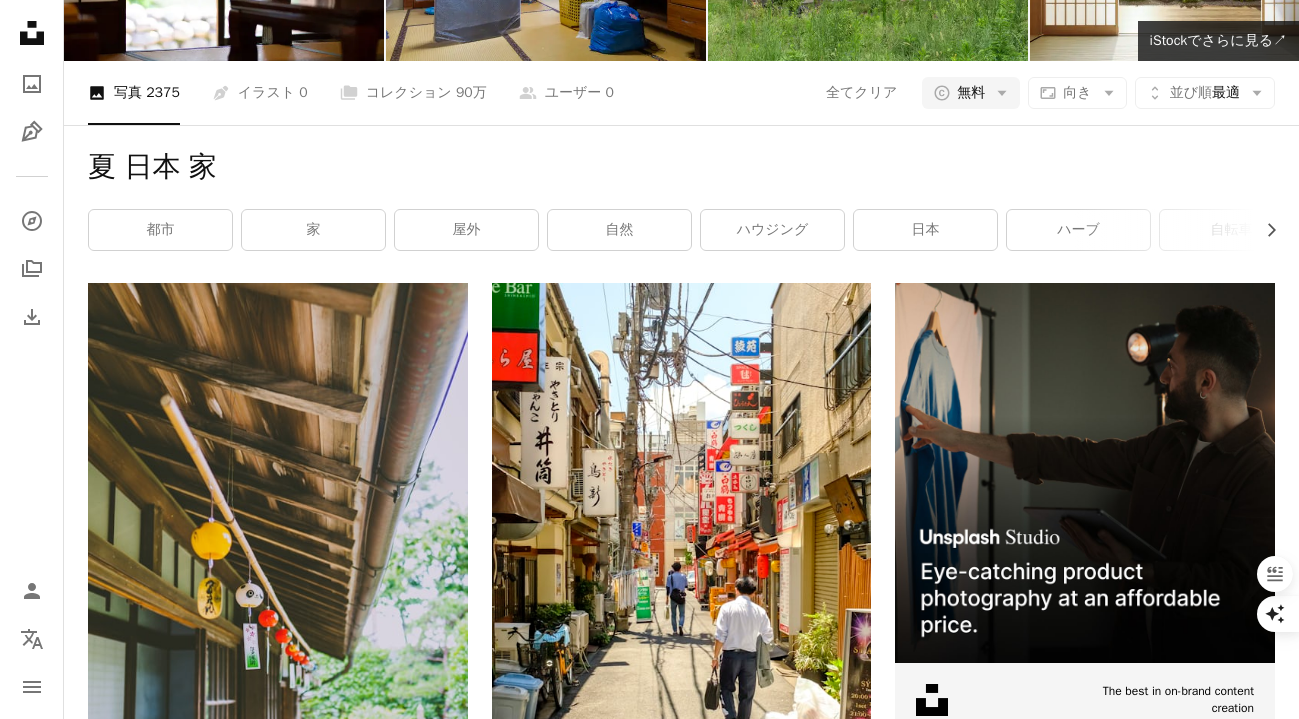 scroll, scrollTop: 3544, scrollLeft: 0, axis: vertical 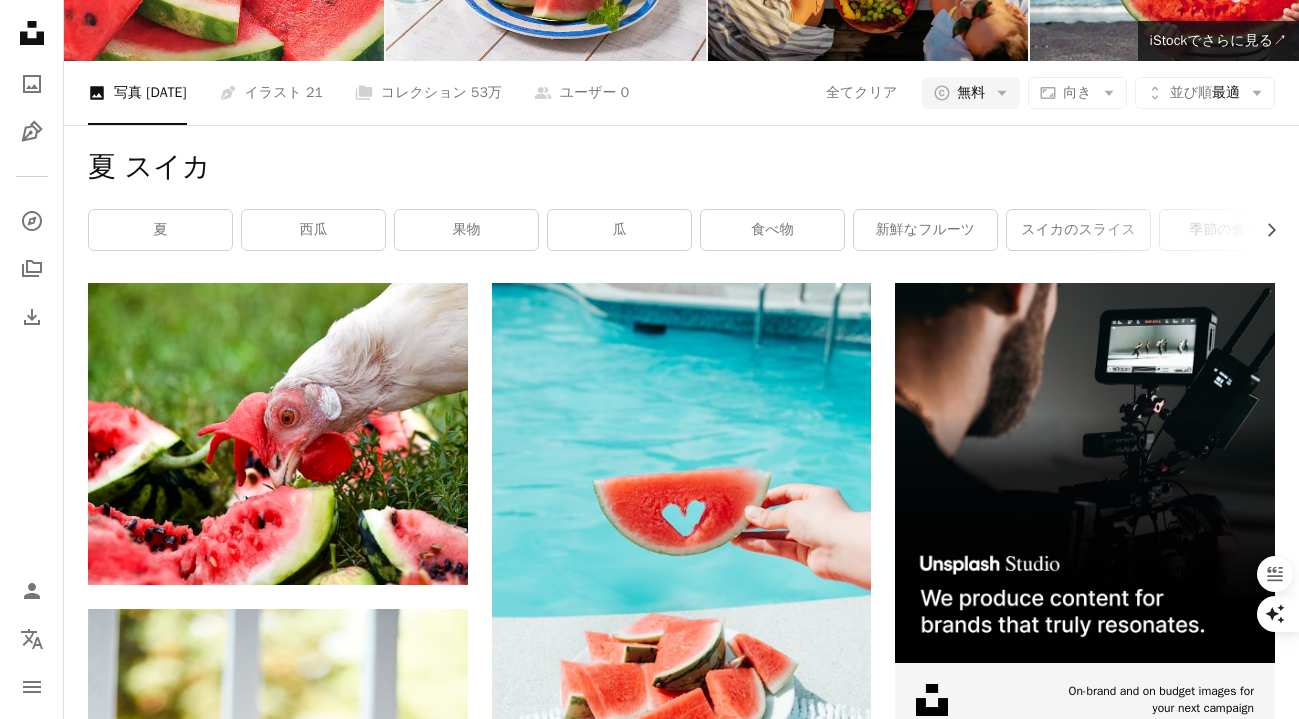 click on "*****" at bounding box center [453, -184] 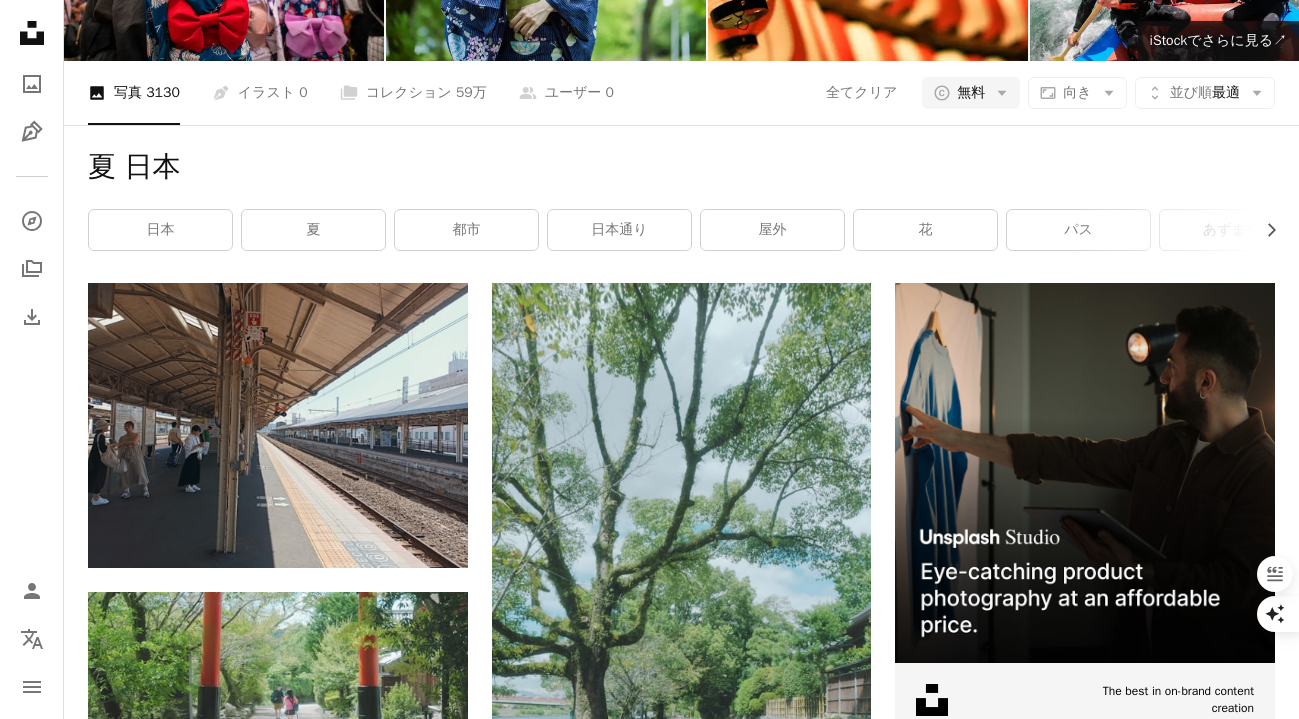 scroll, scrollTop: 8452, scrollLeft: 0, axis: vertical 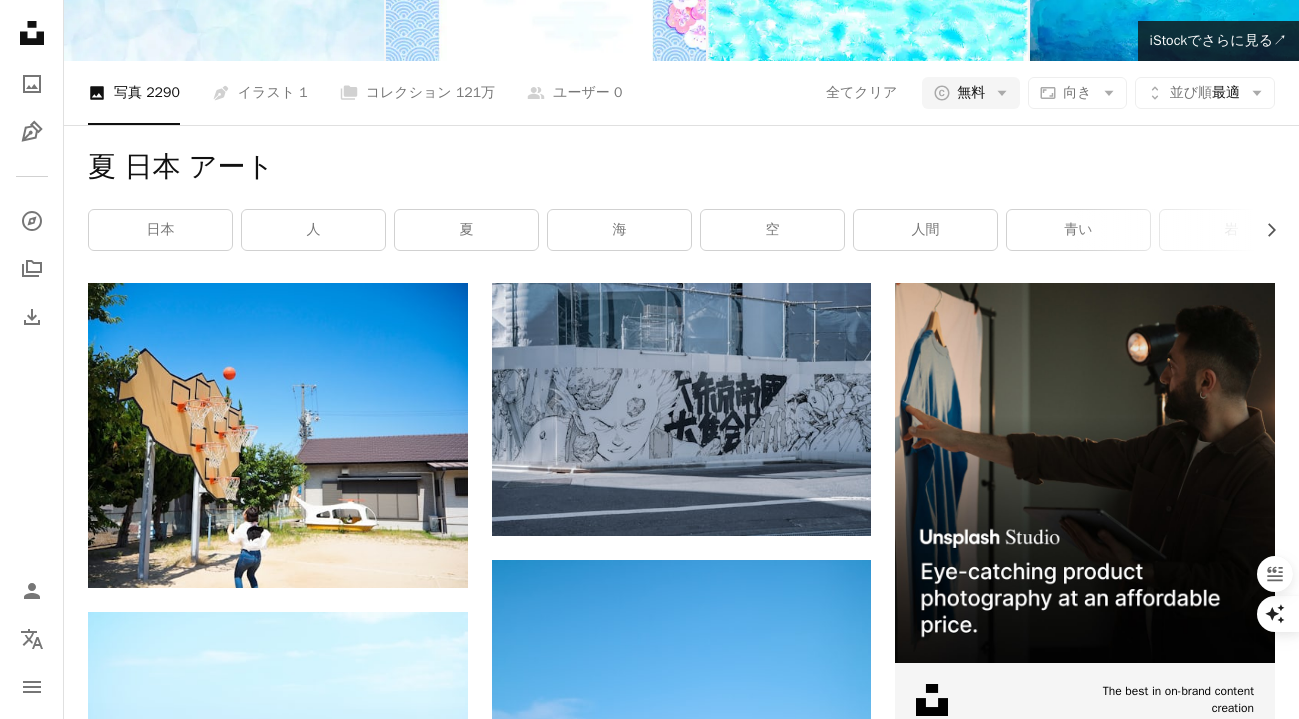 click on "他のイメージを表示" at bounding box center [681, 4074] 